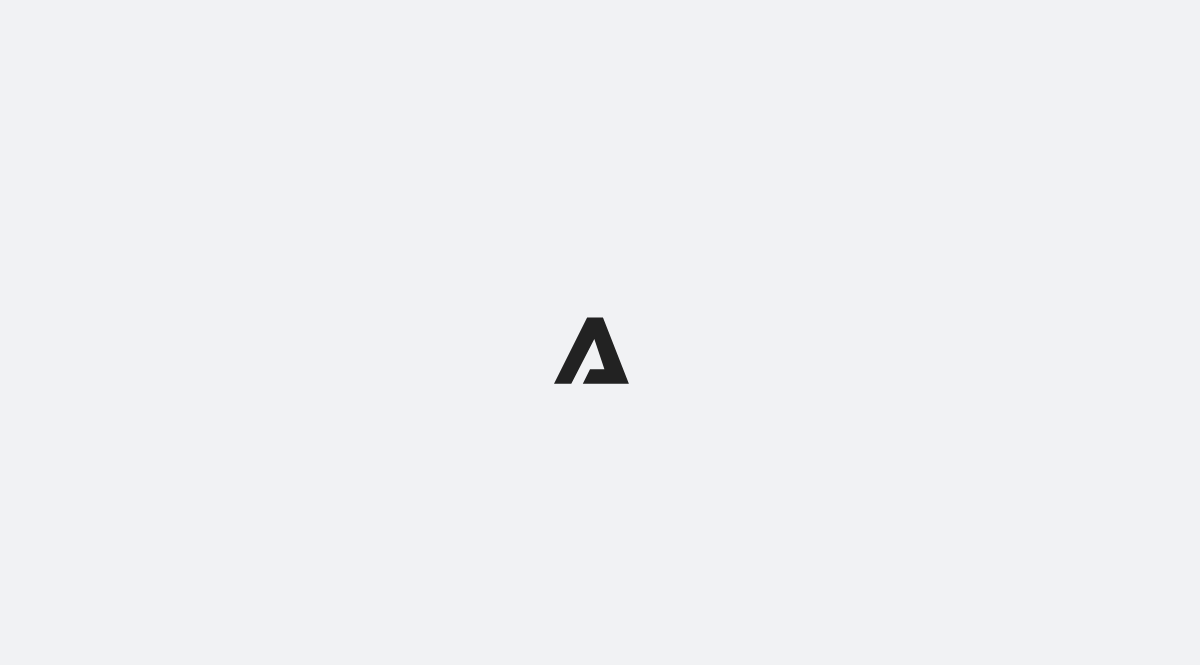 scroll, scrollTop: 0, scrollLeft: 0, axis: both 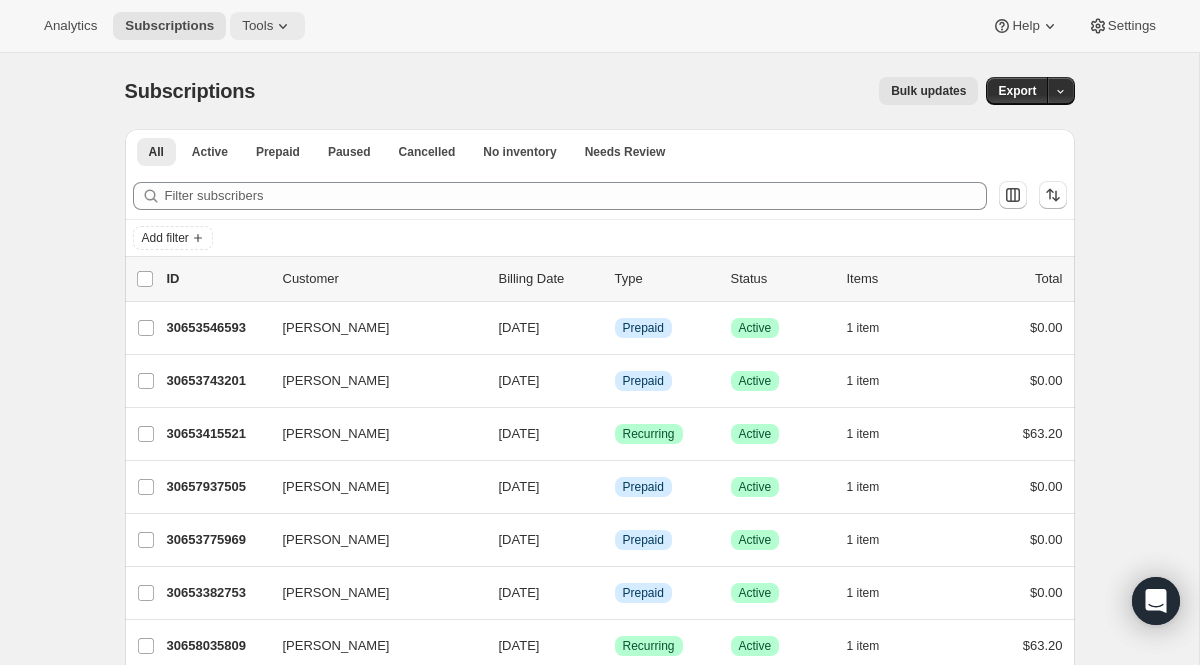 click on "Tools" at bounding box center (257, 26) 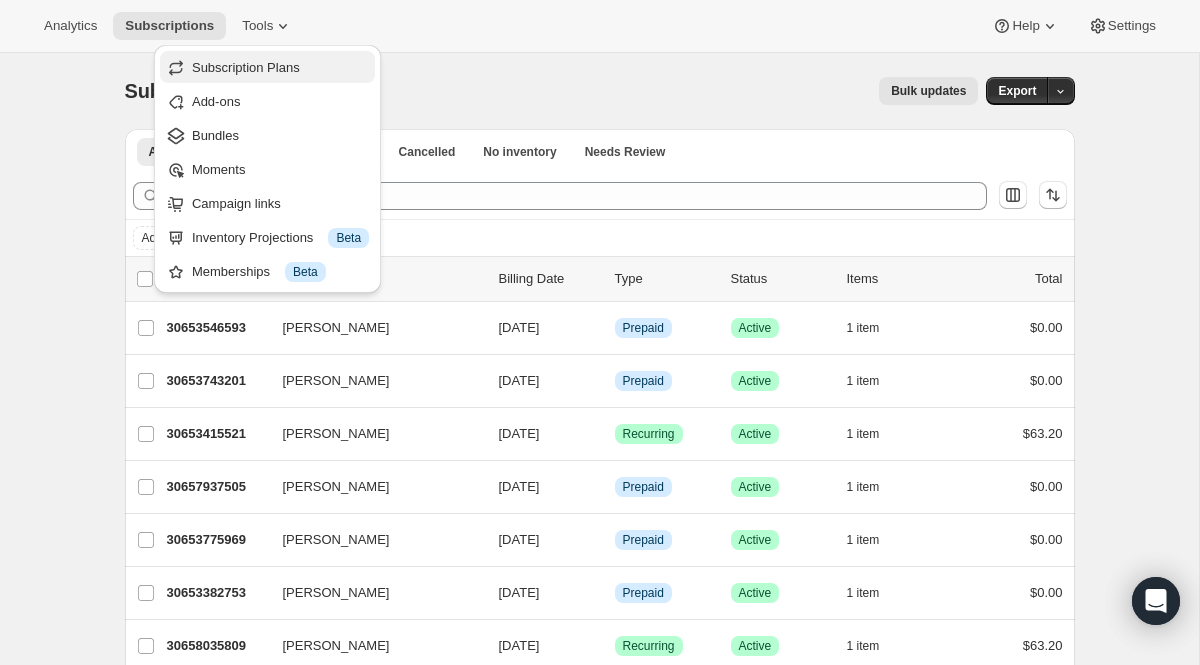 click on "Subscription Plans" at bounding box center (246, 67) 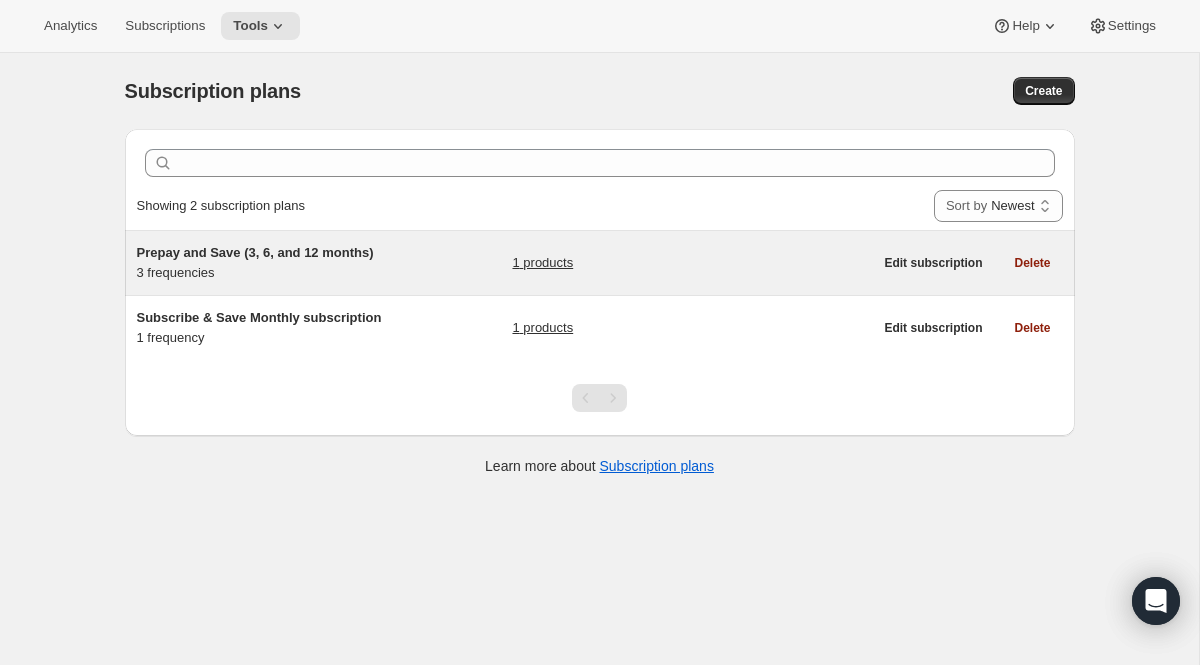 click on "1   products" at bounding box center (692, 263) 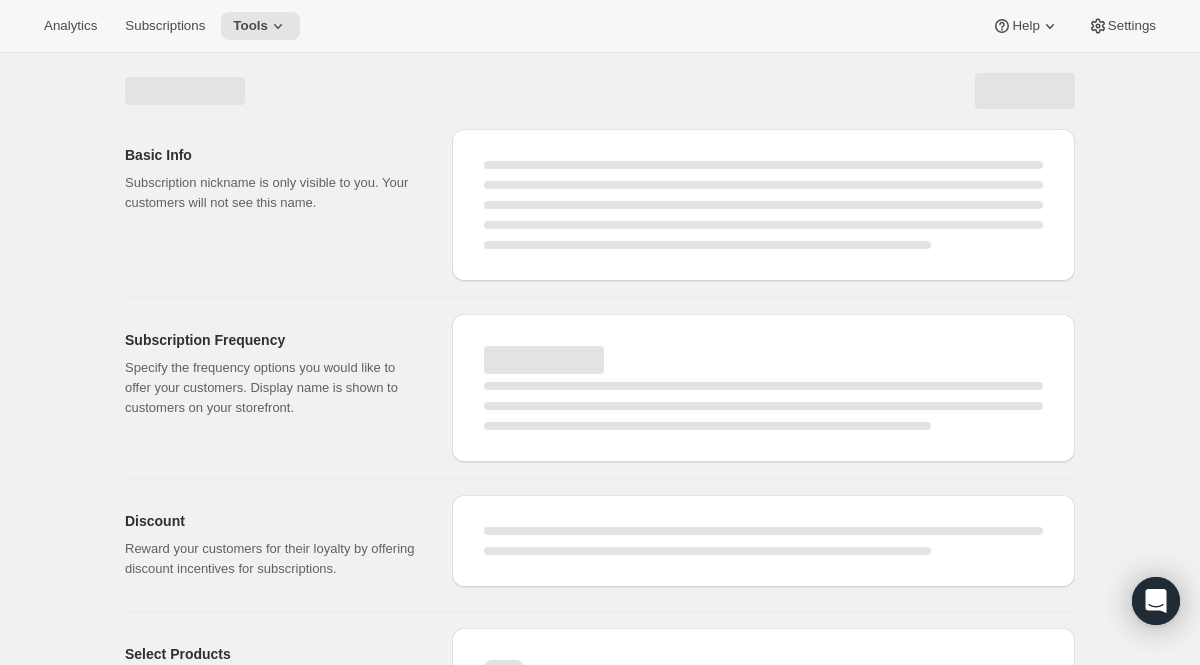 select on "WEEK" 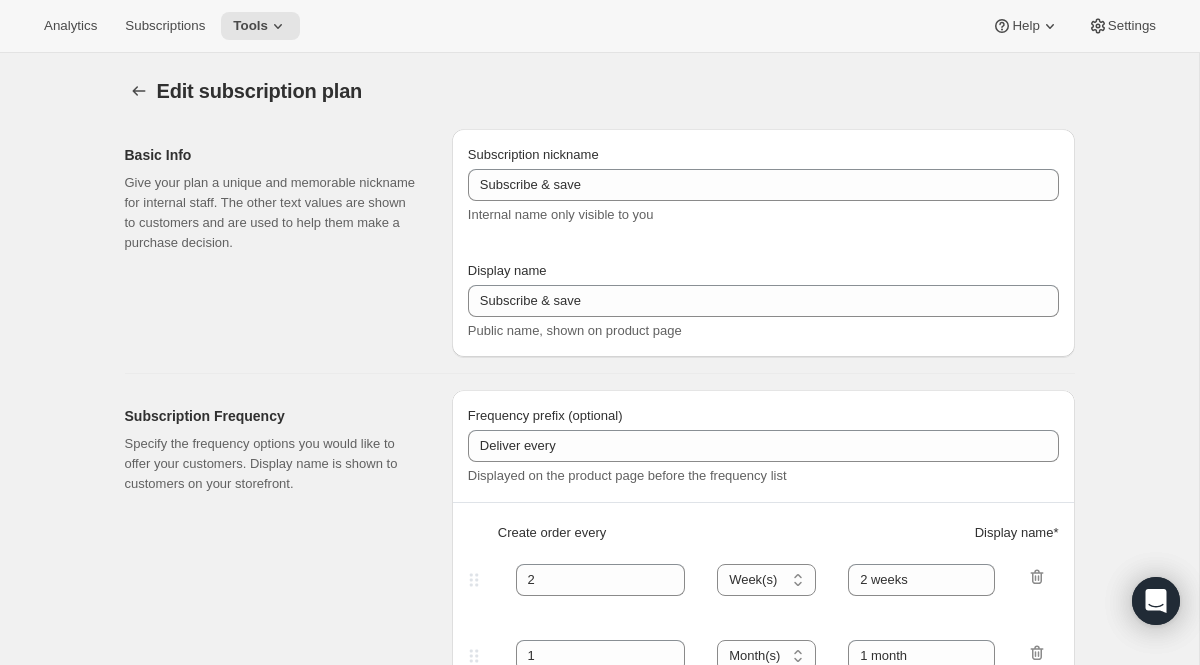 type on "Prepay and Save (3, 6, and 12 months)" 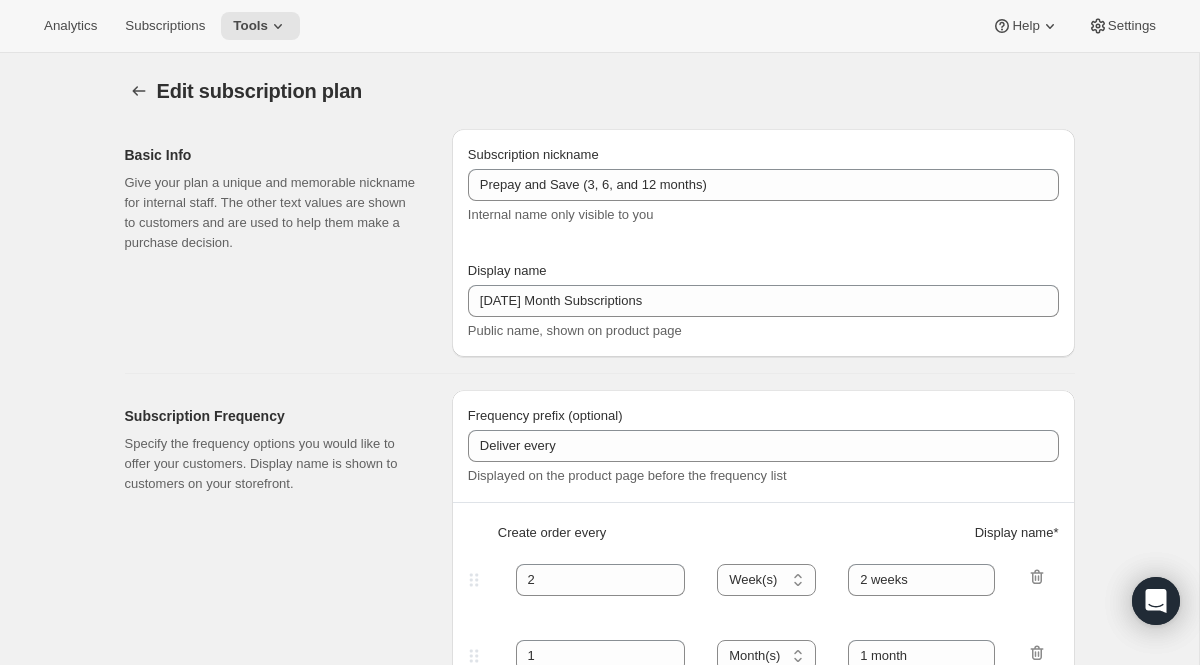 select on "MONTH" 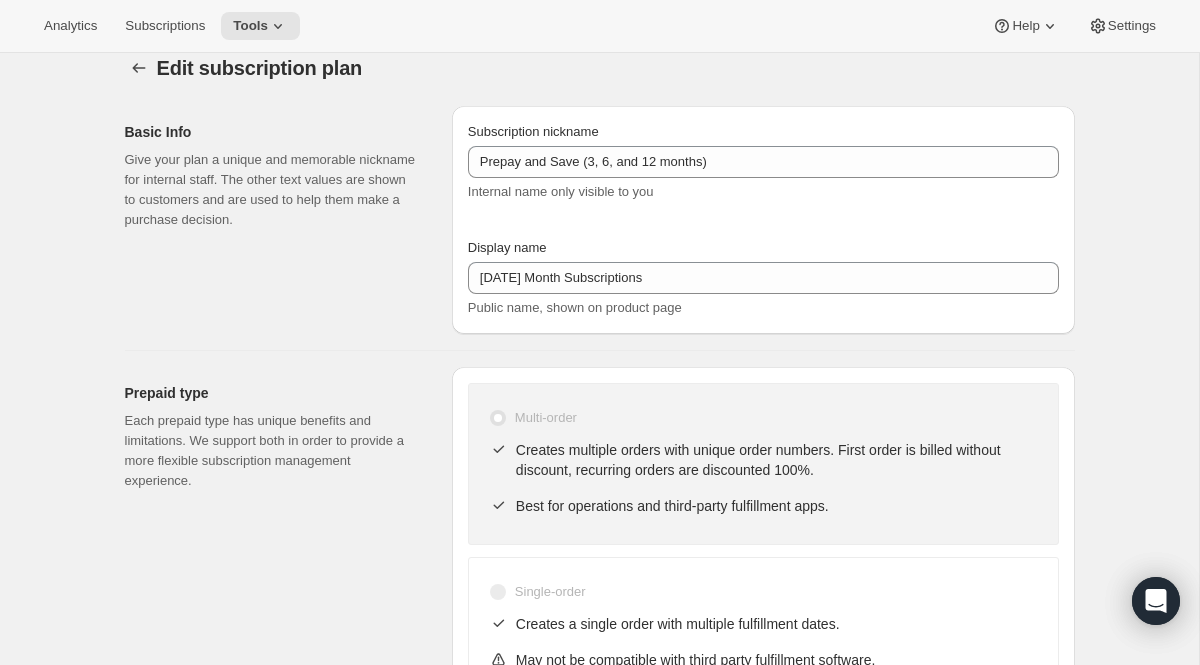 scroll, scrollTop: 22, scrollLeft: 0, axis: vertical 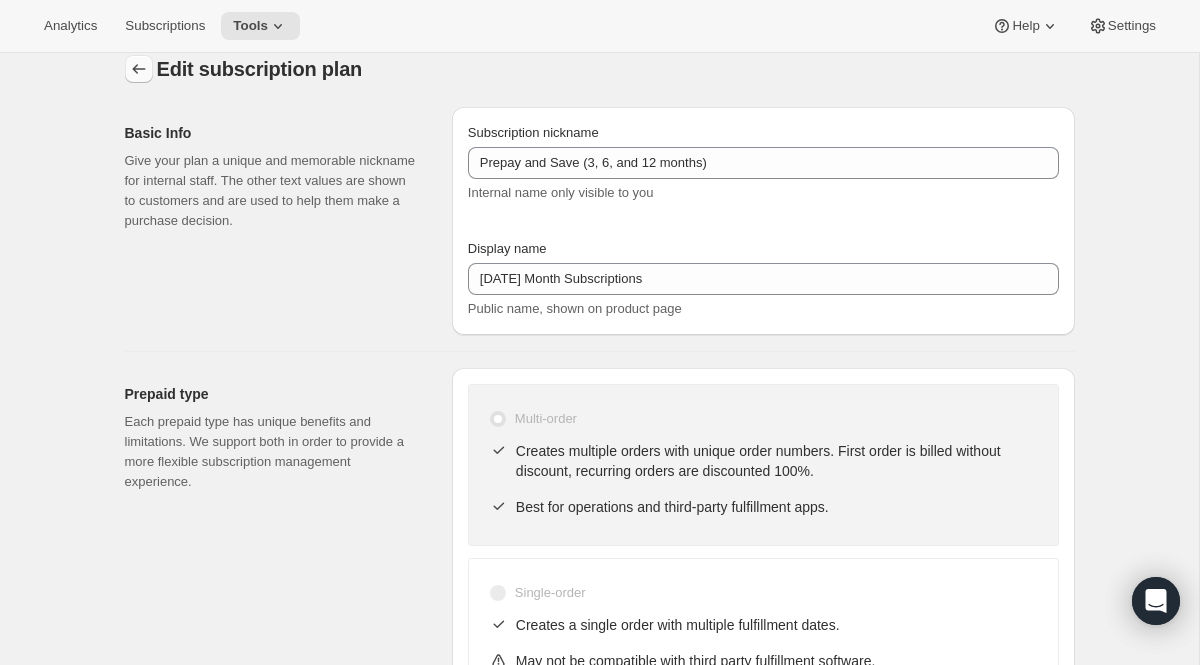 click 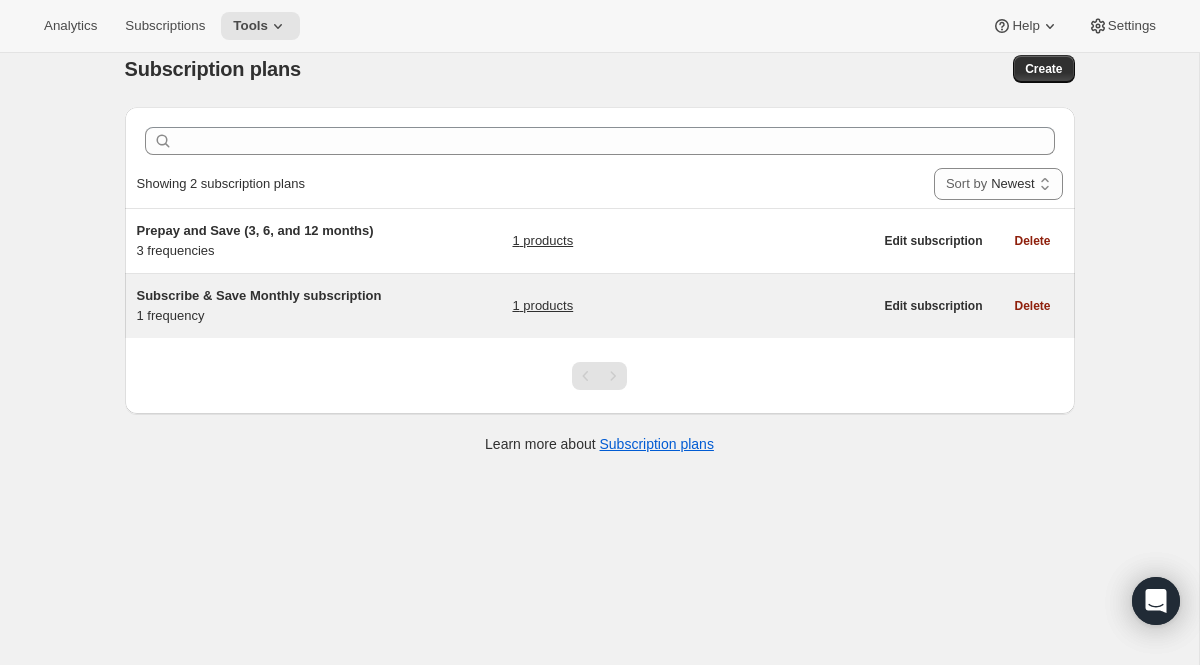 scroll, scrollTop: 0, scrollLeft: 0, axis: both 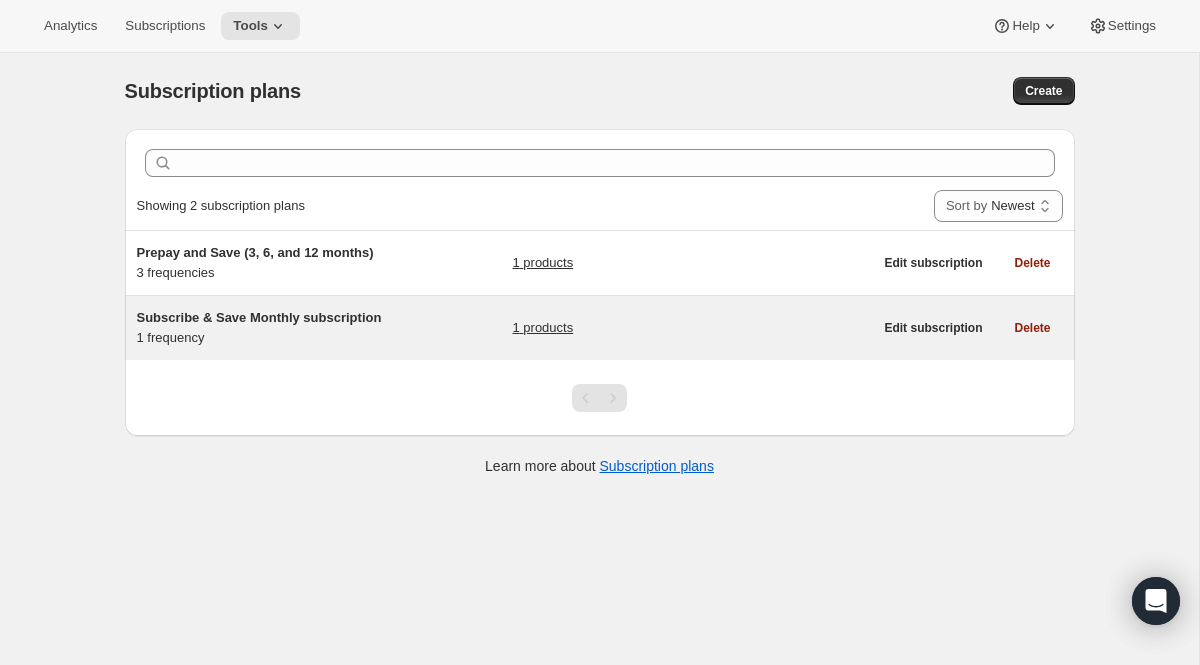 click on "1   products" at bounding box center (692, 328) 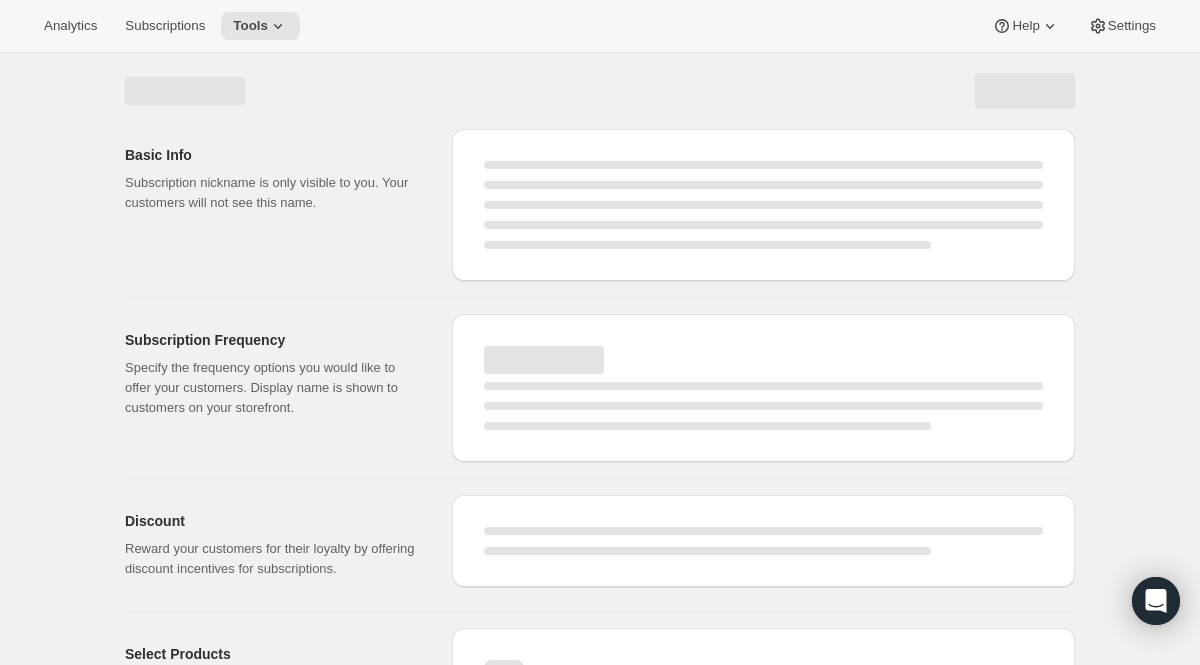 select on "WEEK" 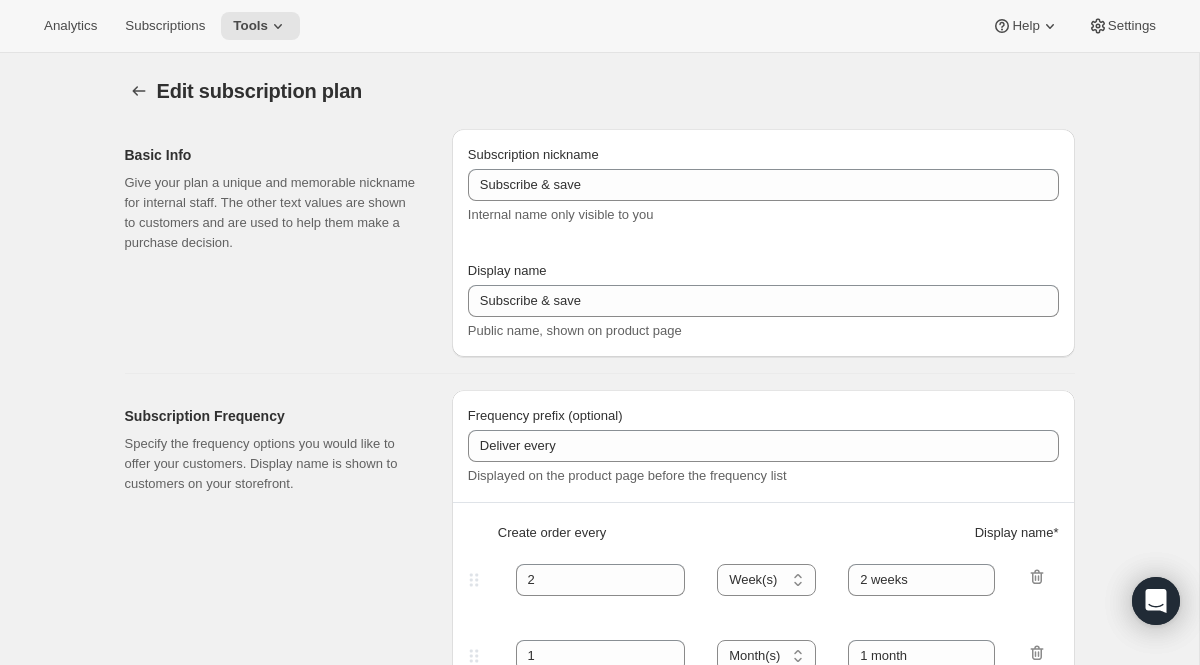 type on "Subscribe & Save Monthly subscription" 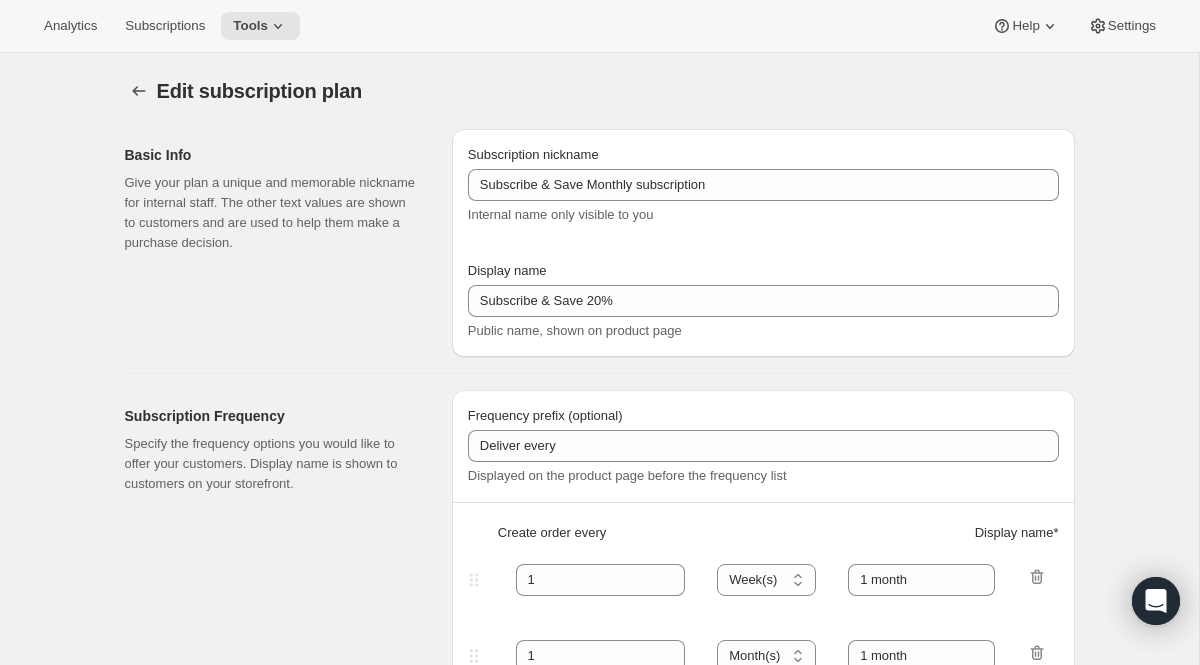 select on "MONTHDAY" 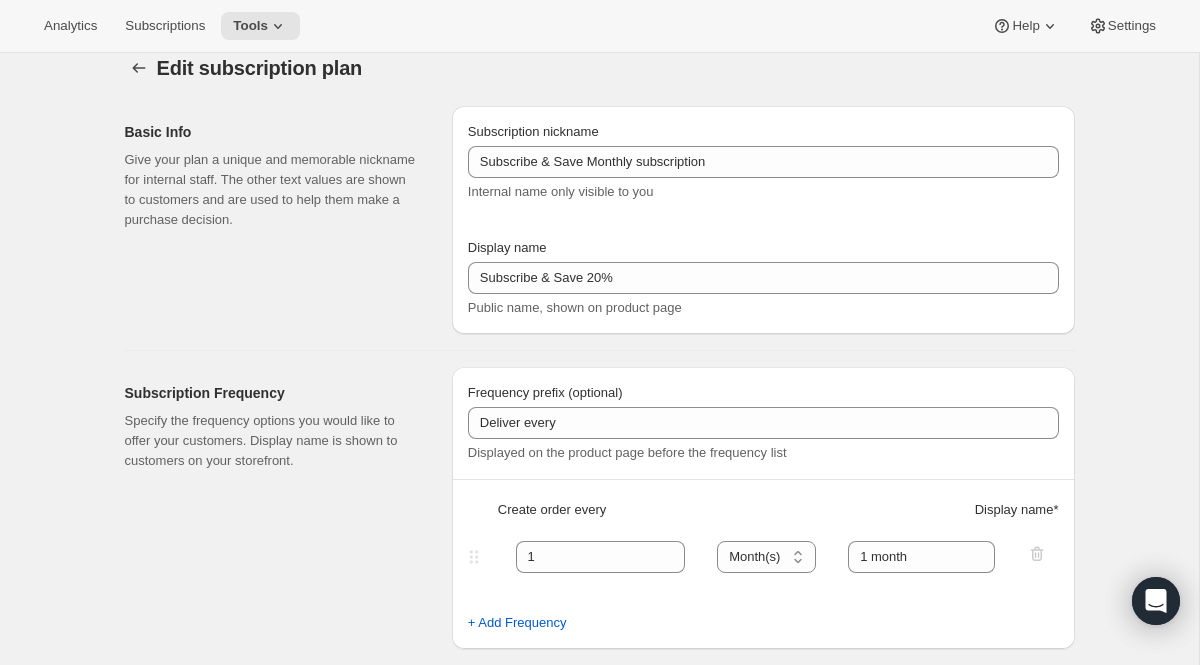 scroll, scrollTop: 0, scrollLeft: 0, axis: both 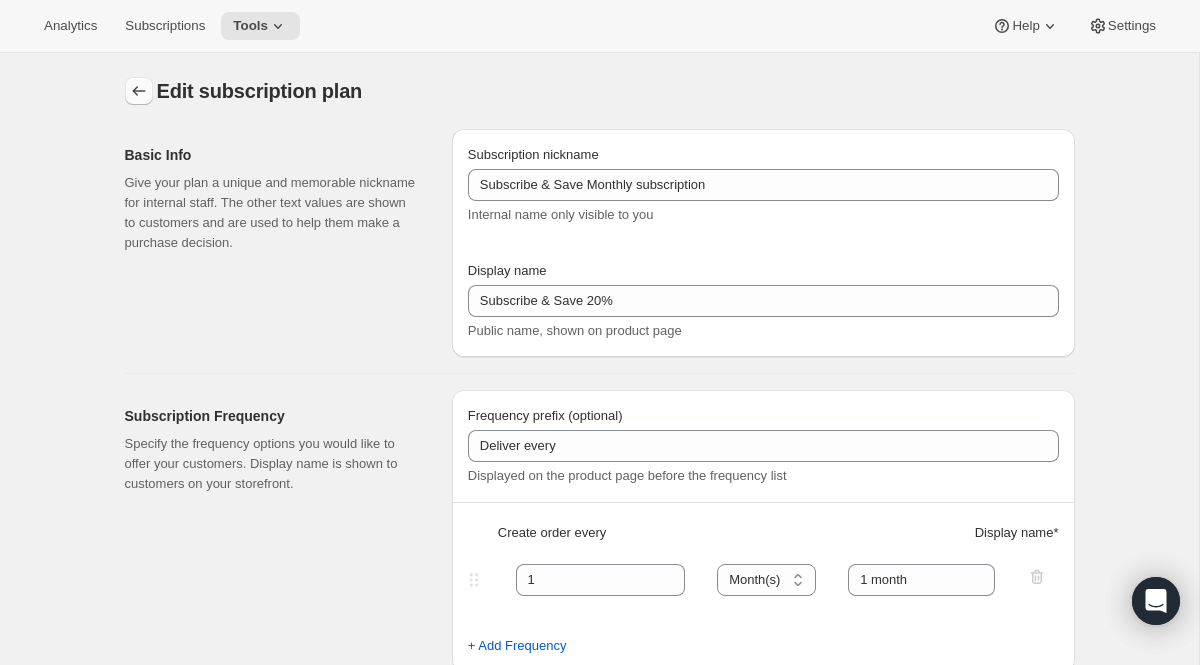 click 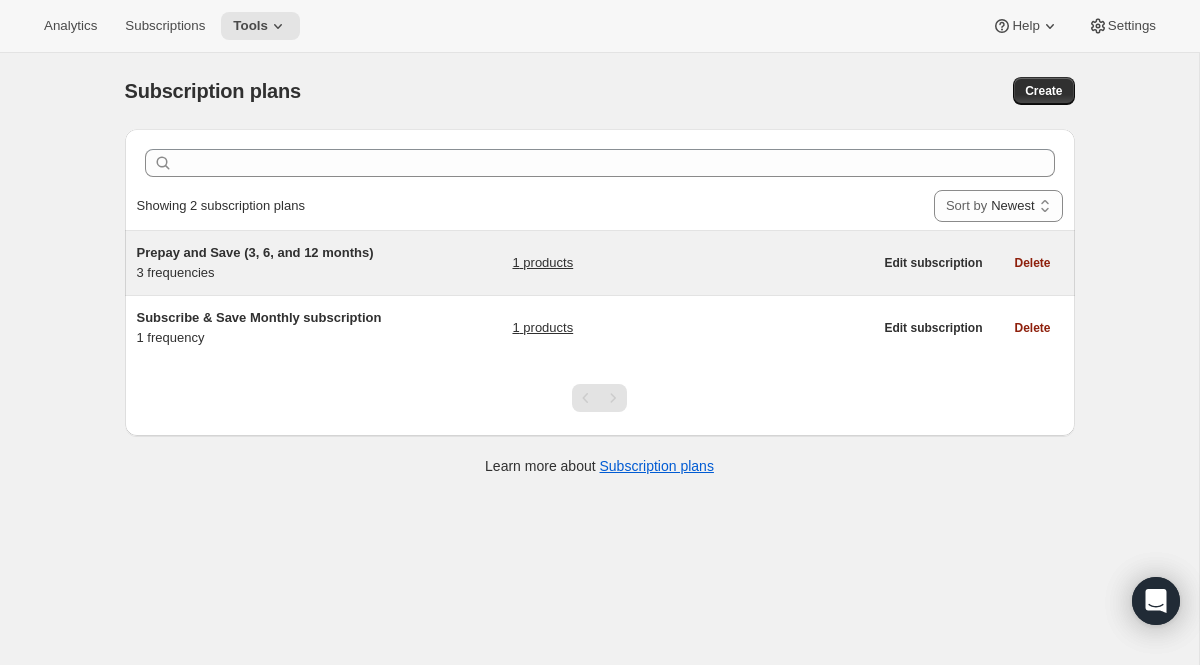 click on "Prepay and Save (3, 6, and 12 months) 3 frequencies 1   products" at bounding box center (505, 263) 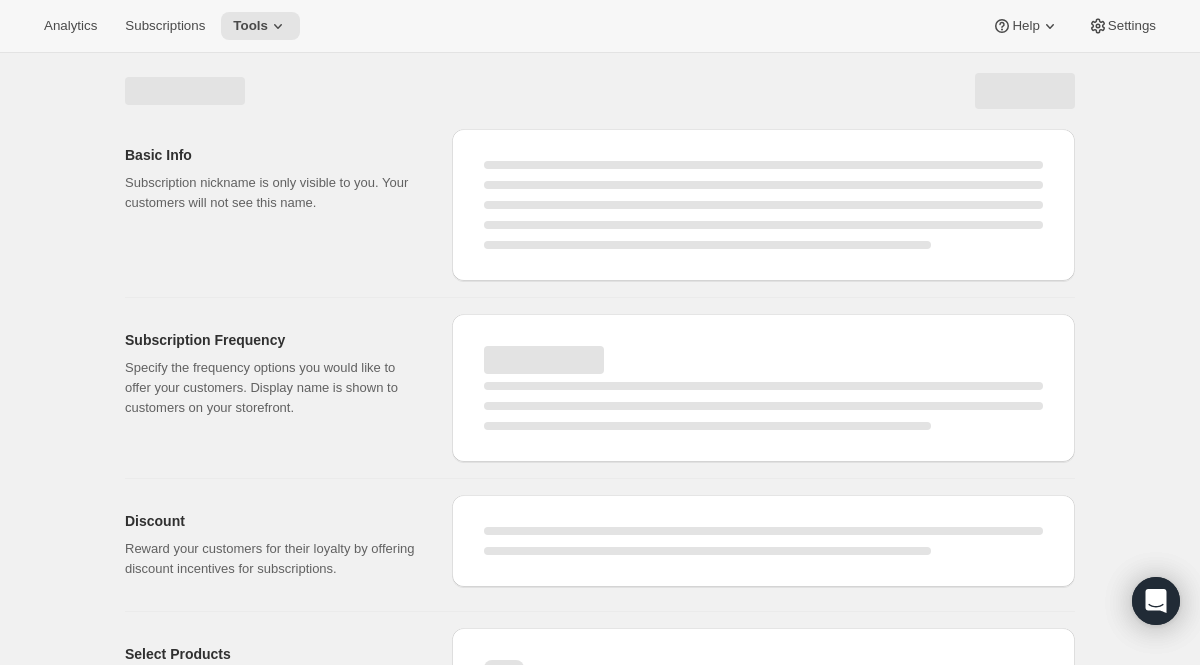 select on "WEEK" 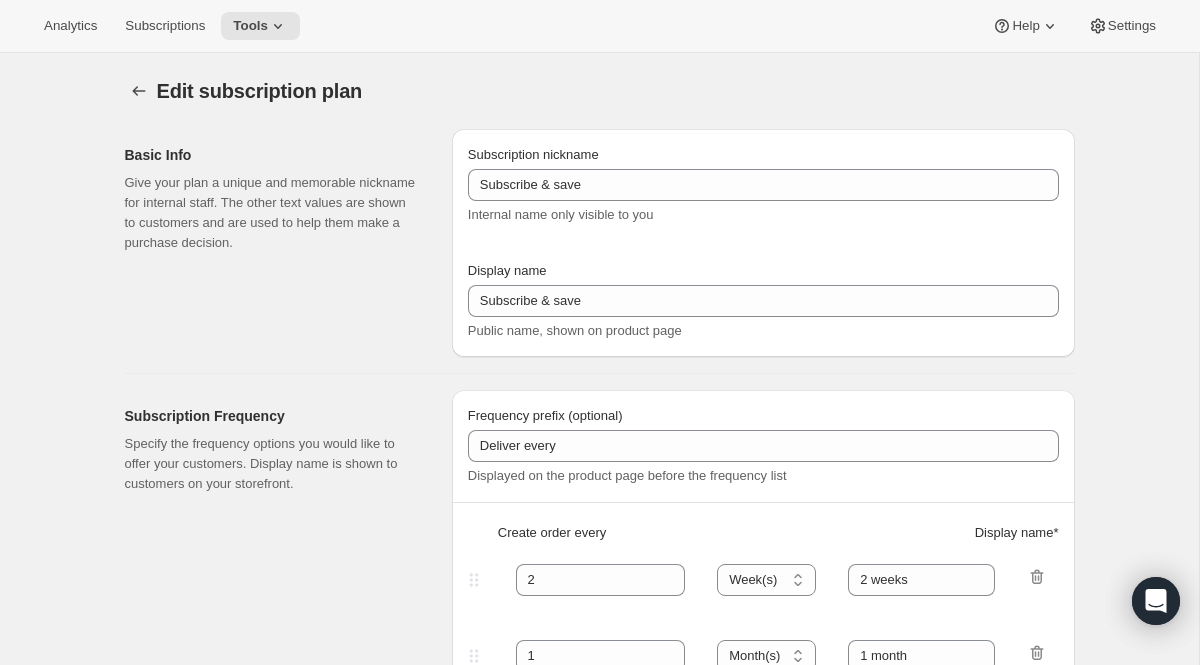type on "Prepay and Save (3, 6, and 12 months)" 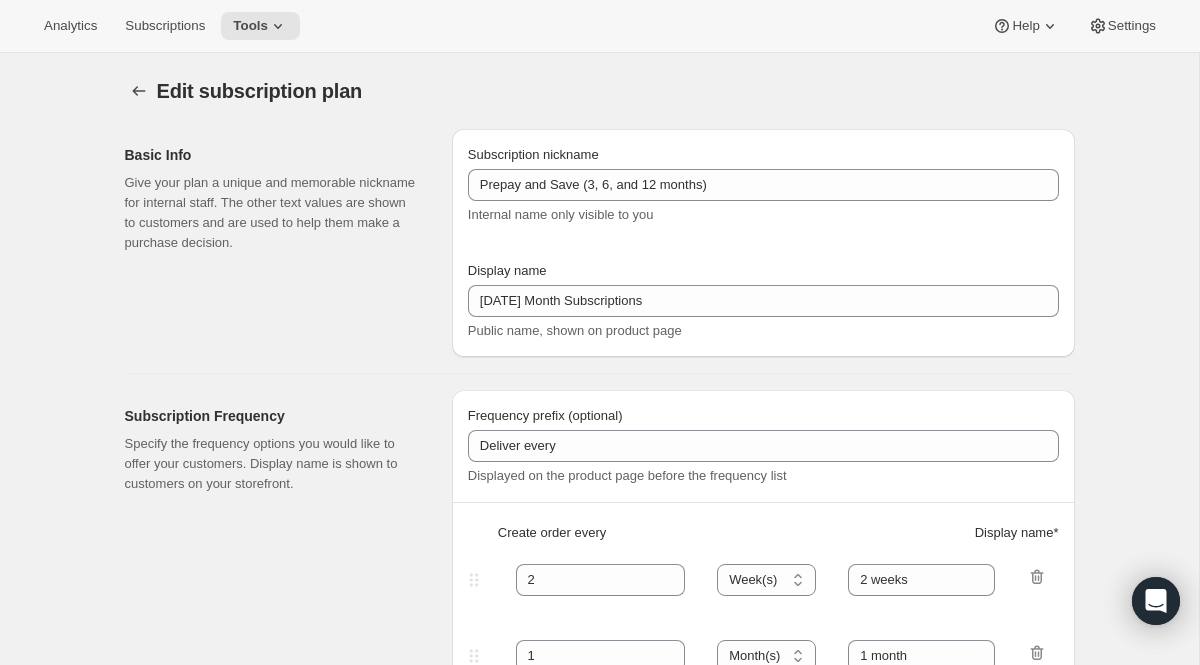 select on "MONTH" 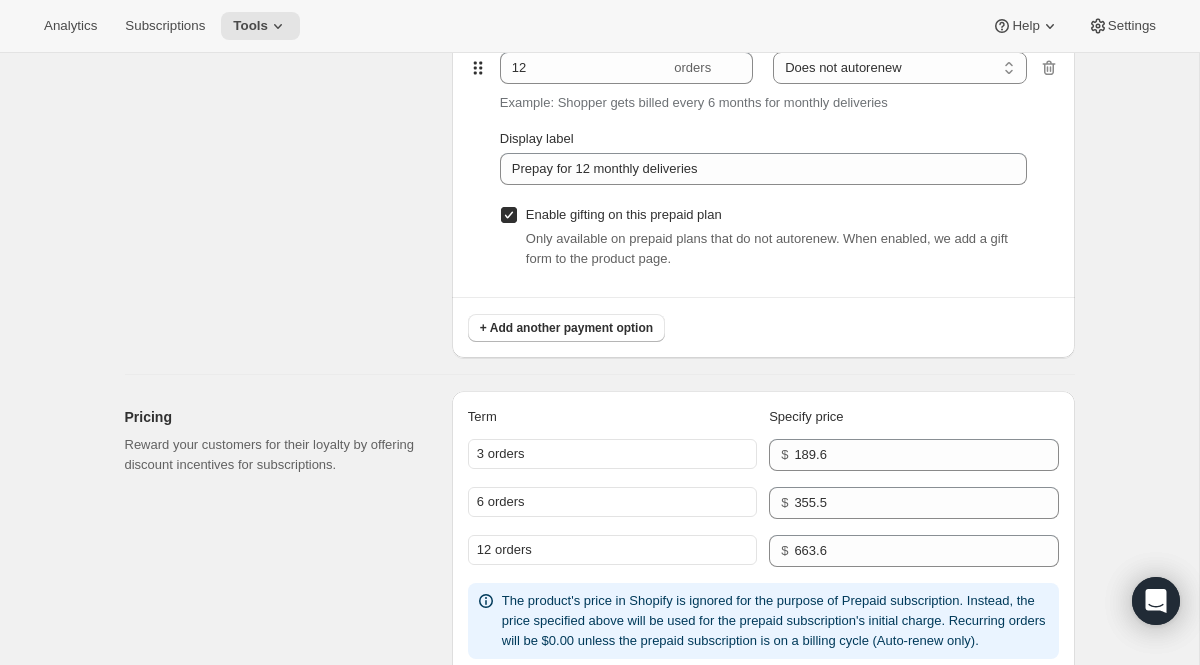 scroll, scrollTop: 1742, scrollLeft: 0, axis: vertical 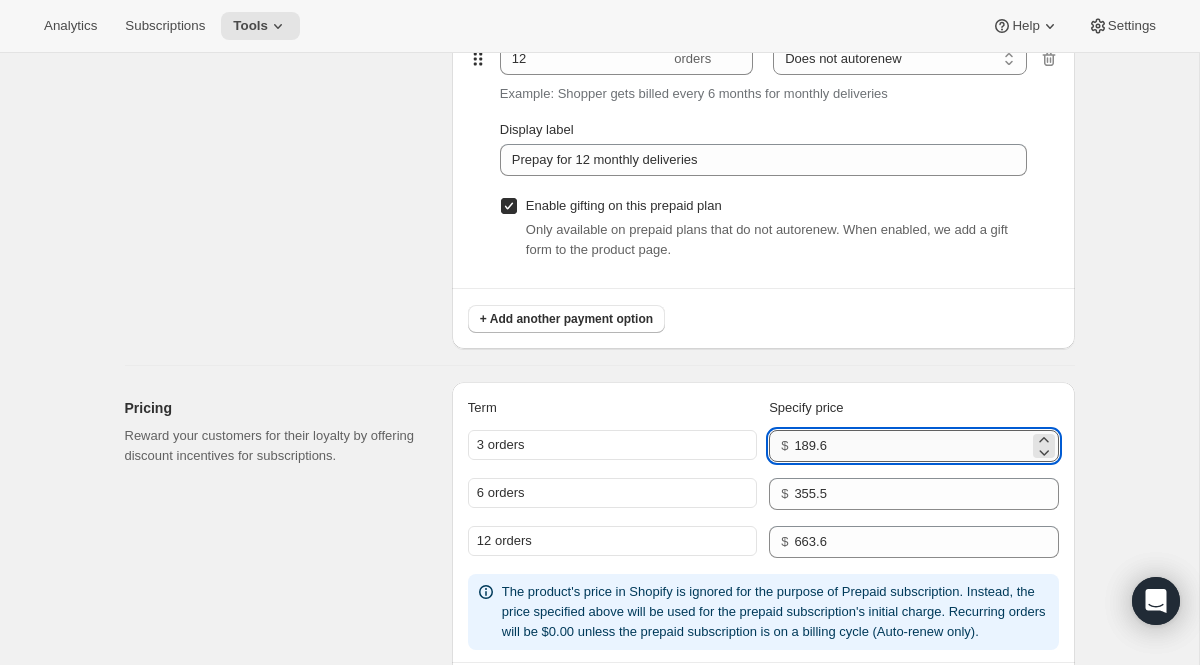 click on "189.6" at bounding box center [911, 446] 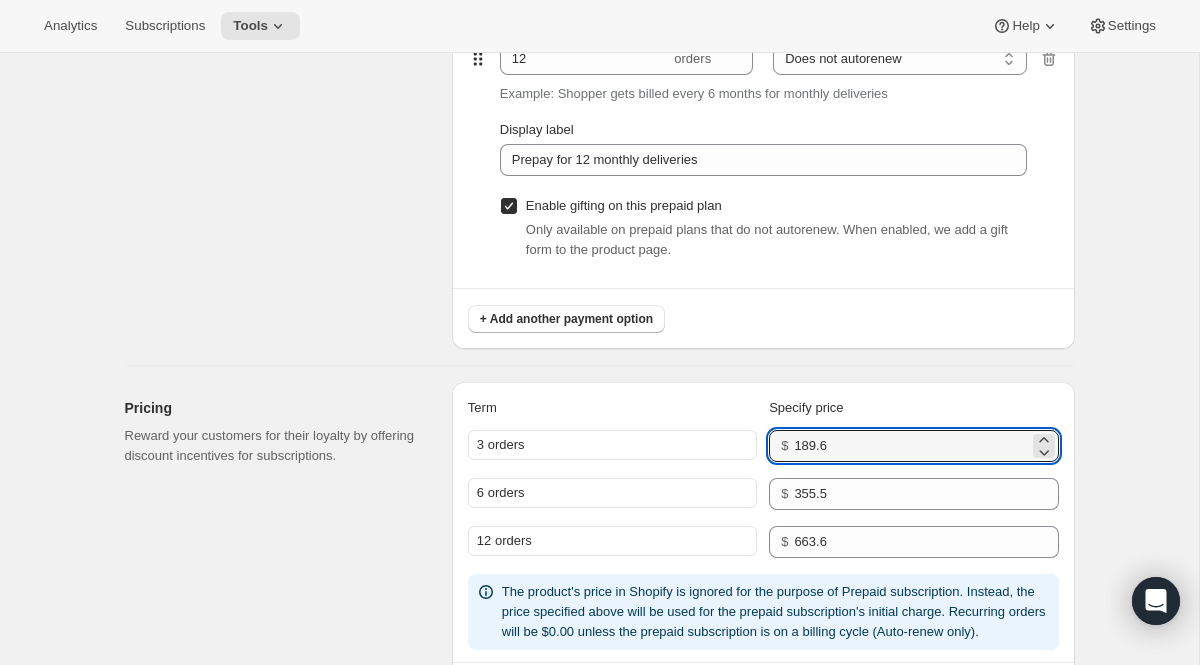 click on "Pricing Reward your customers for their loyalty by offering discount incentives for subscriptions. Term Specify price 3 orders $ 189.6 6 orders $ 355.5 12 orders $ 663.6 The product's price in Shopify is ignored for the purpose of Prepaid subscription. Instead, the price specified above will be used for the prepaid subscription's initial charge. Recurring orders will be $0.00 unless the prepaid subscription is on a billing cycle (Auto-renew only). Shipping Enable subscription shipping Create subscription shipping rates from the  settings  in order to enable subscription shipping." at bounding box center [592, 578] 